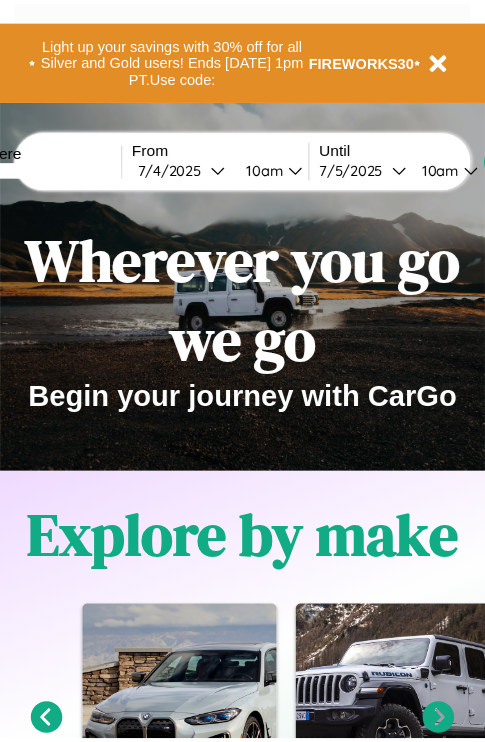 scroll, scrollTop: 0, scrollLeft: 0, axis: both 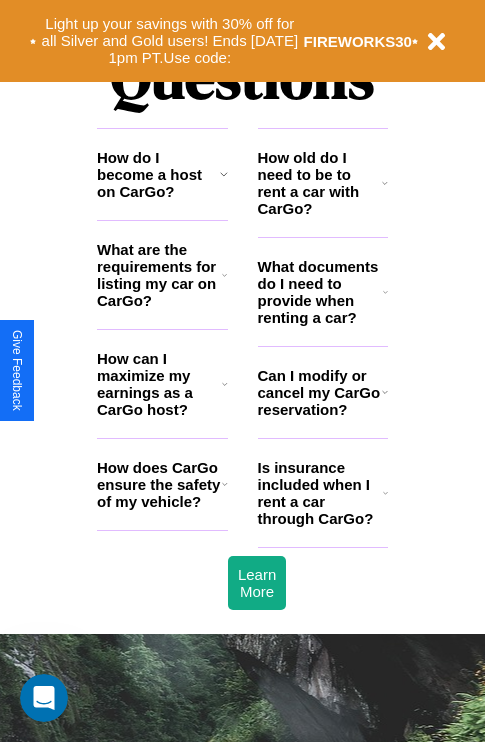 click 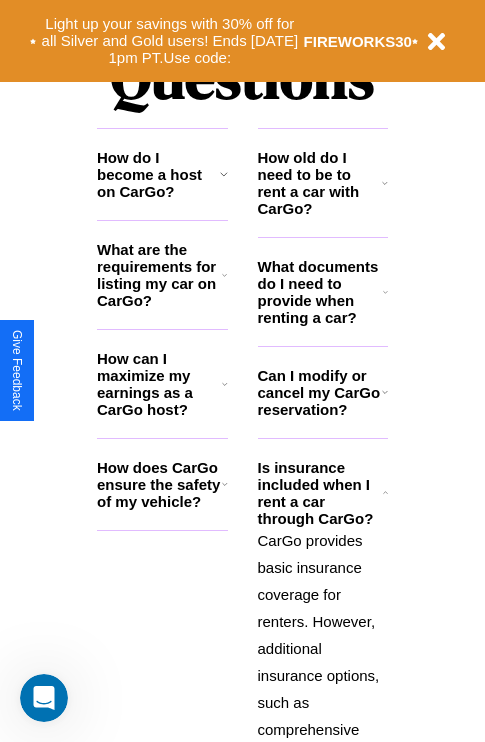 click on "How can I maximize my earnings as a CarGo host?" at bounding box center [159, 384] 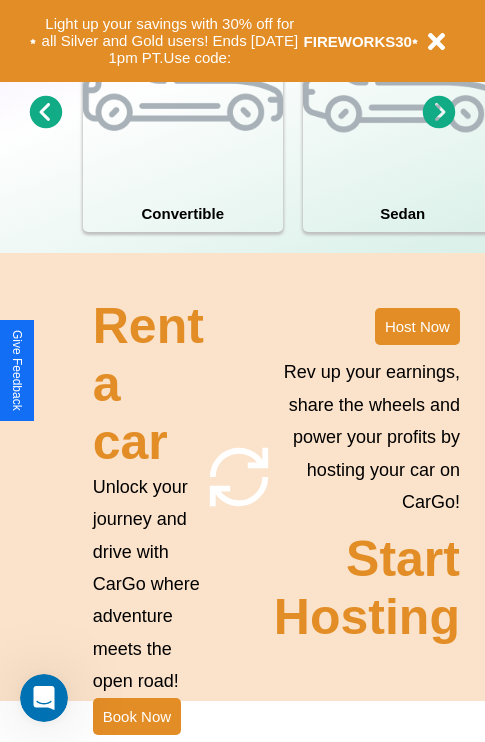 scroll, scrollTop: 1558, scrollLeft: 0, axis: vertical 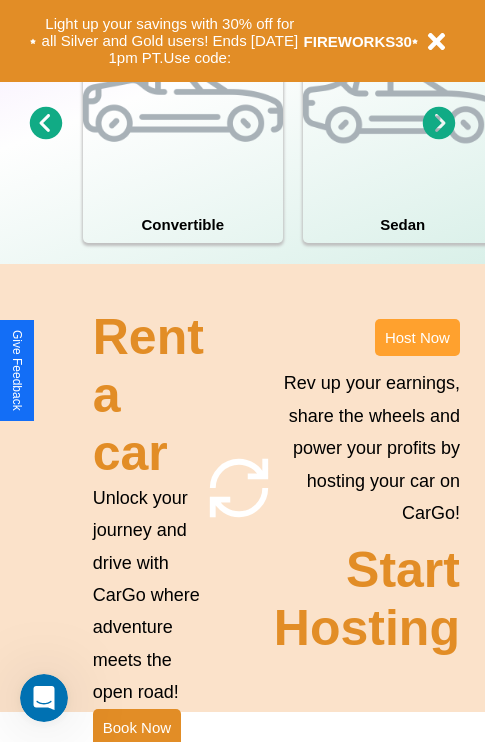 click on "Host Now" at bounding box center (417, 337) 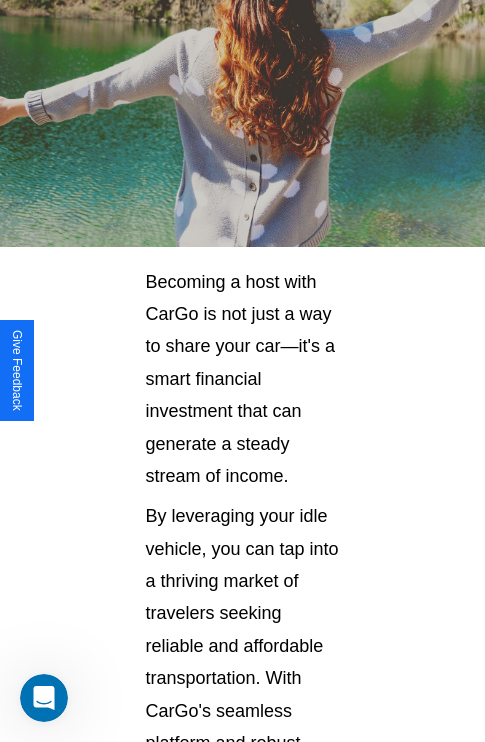 scroll, scrollTop: 3255, scrollLeft: 0, axis: vertical 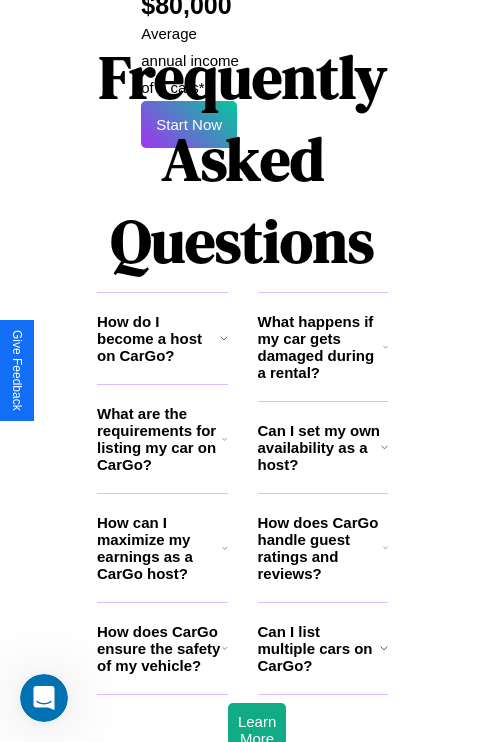 click on "What happens if my car gets damaged during a rental?" at bounding box center (320, 347) 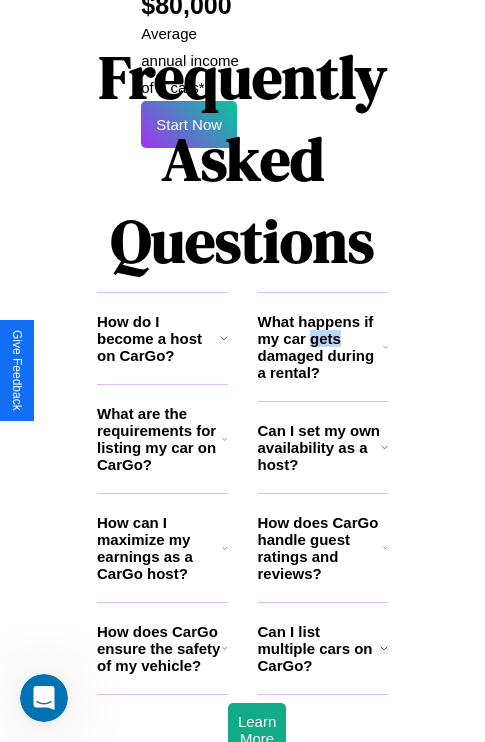 click on "What happens if my car gets damaged during a rental?" at bounding box center [320, 347] 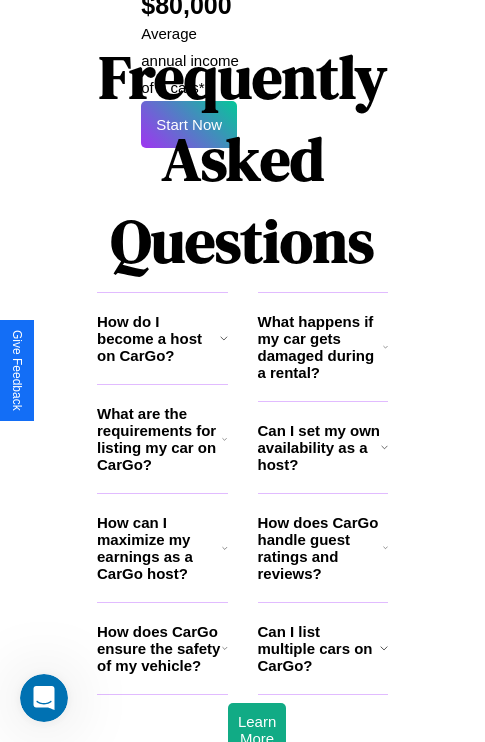 click 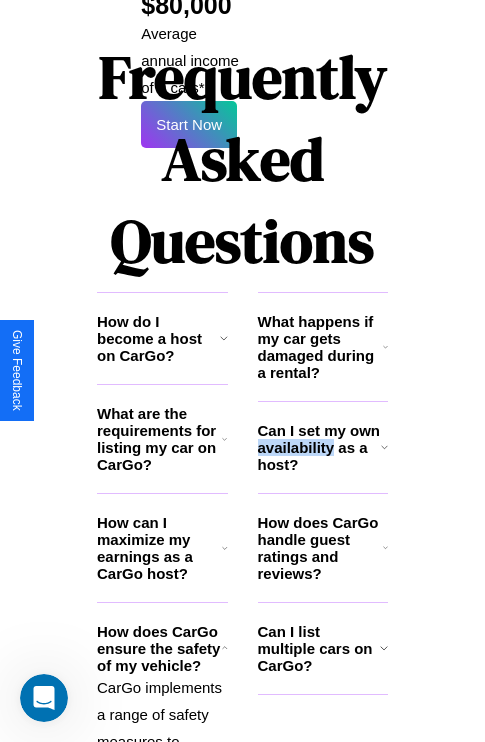 click on "Can I set my own availability as a host?" at bounding box center (319, 447) 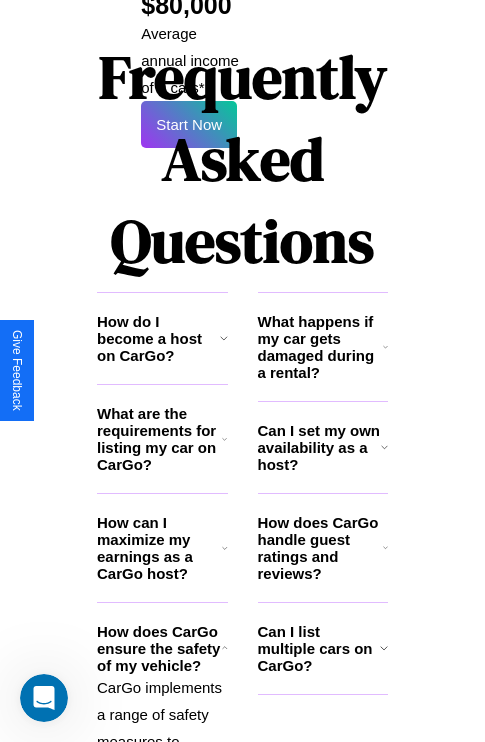 click 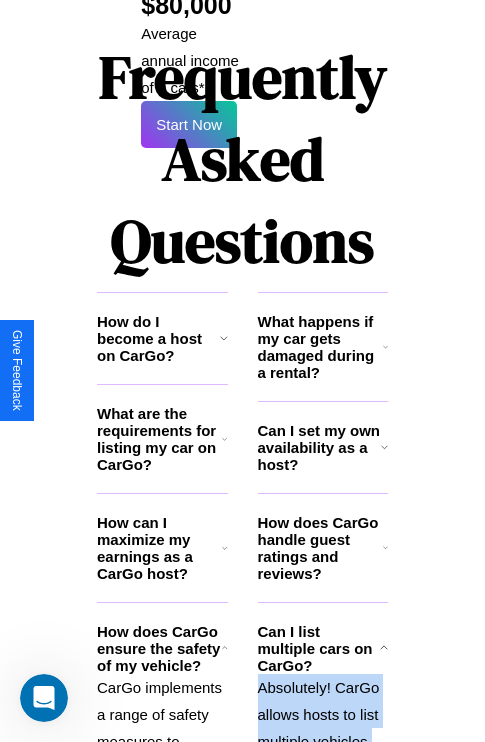 scroll, scrollTop: 2943, scrollLeft: 0, axis: vertical 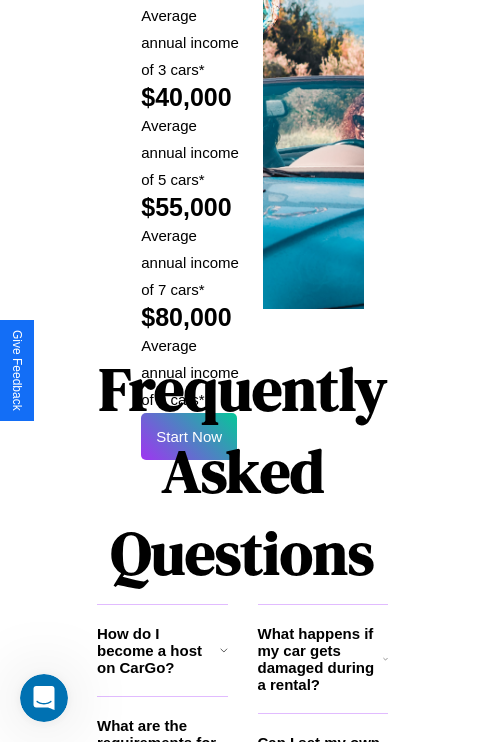 click on "Frequently Asked Questions" at bounding box center [242, 471] 